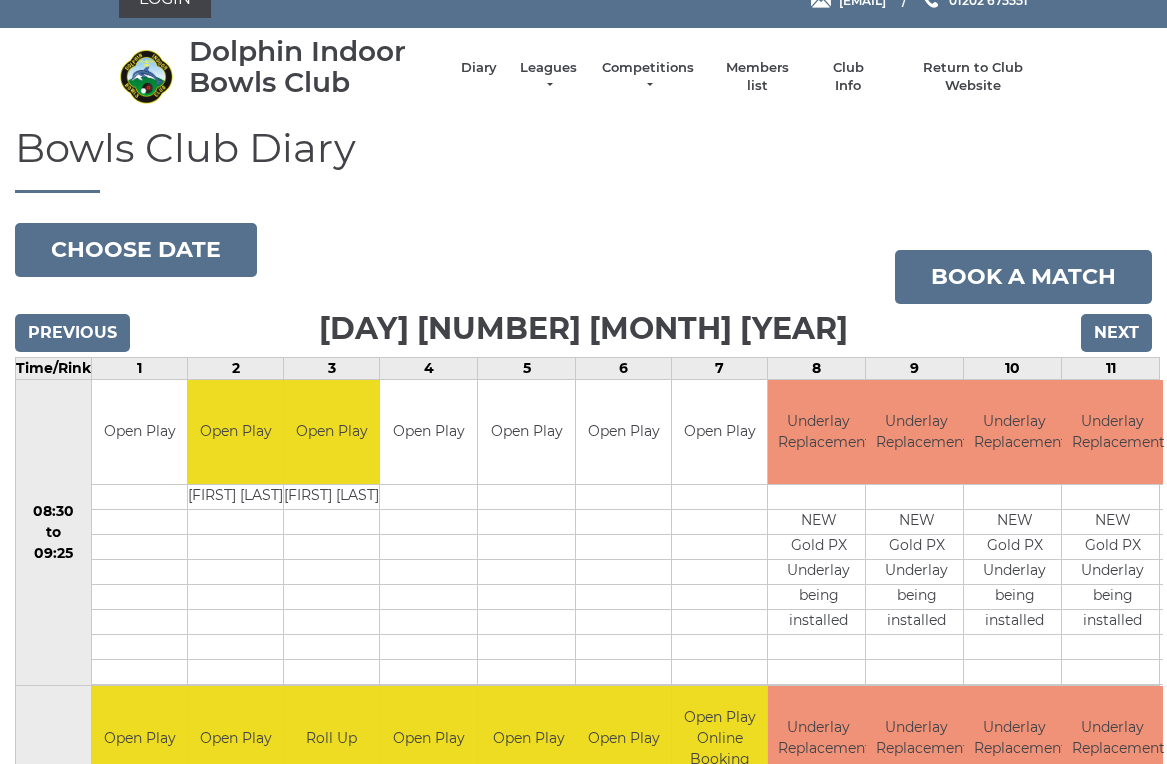 scroll, scrollTop: 0, scrollLeft: 0, axis: both 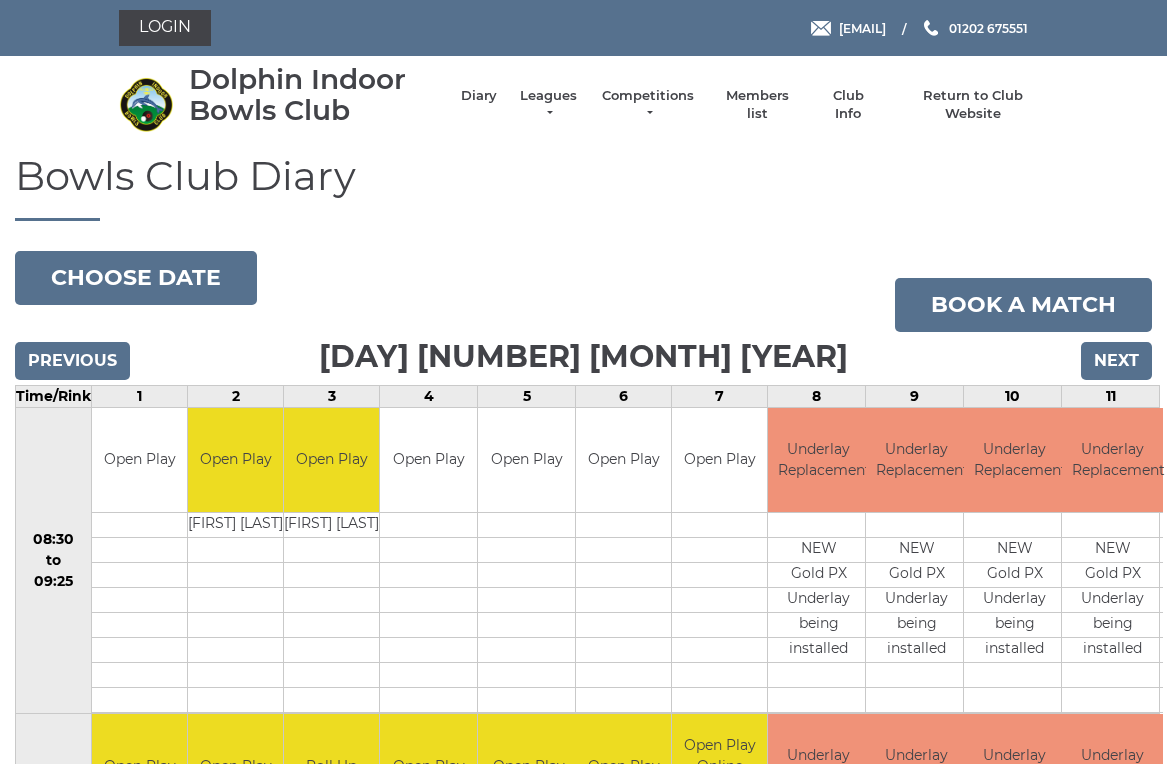 click on "Previous" at bounding box center [72, 361] 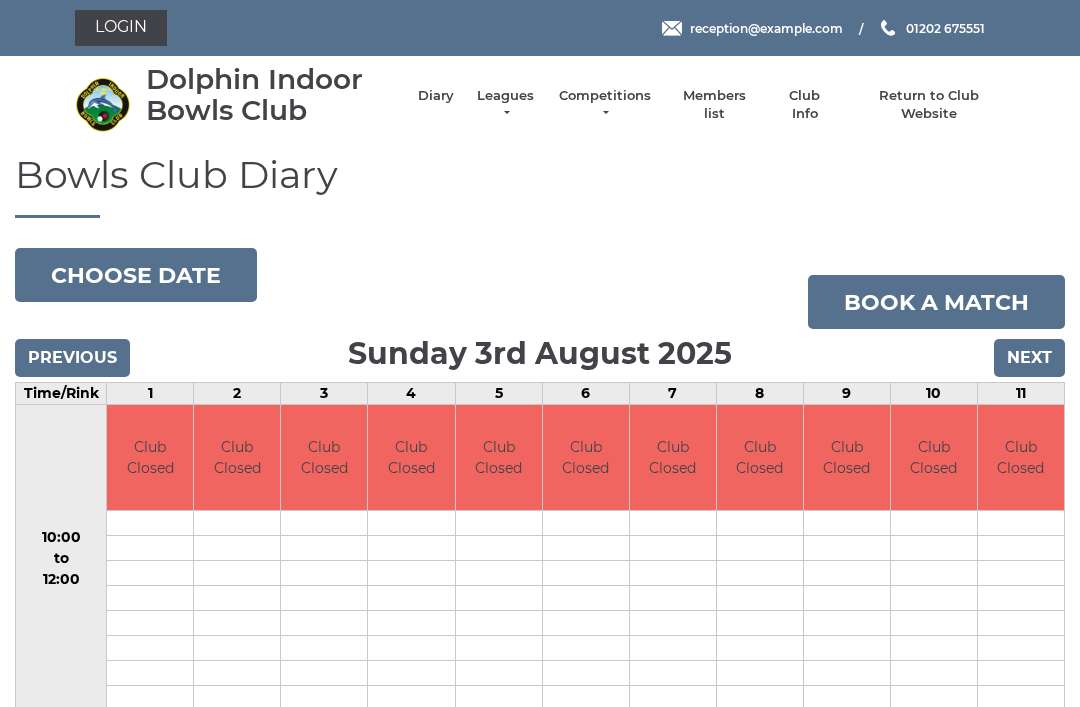 scroll, scrollTop: 0, scrollLeft: 0, axis: both 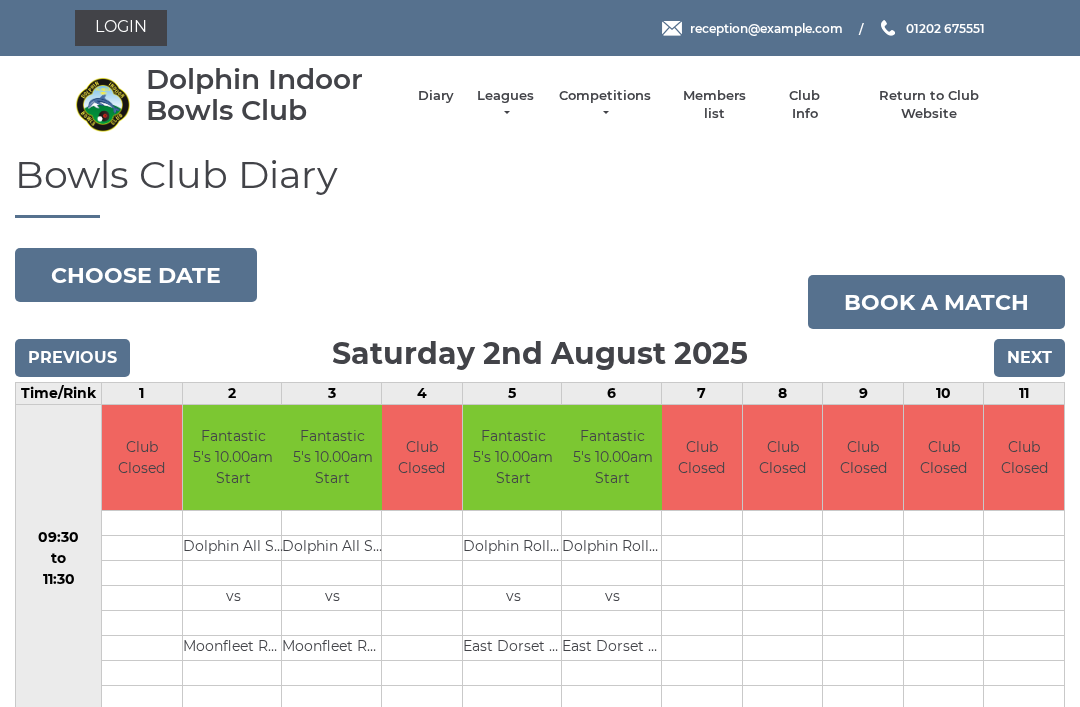 click on "Previous" at bounding box center [72, 358] 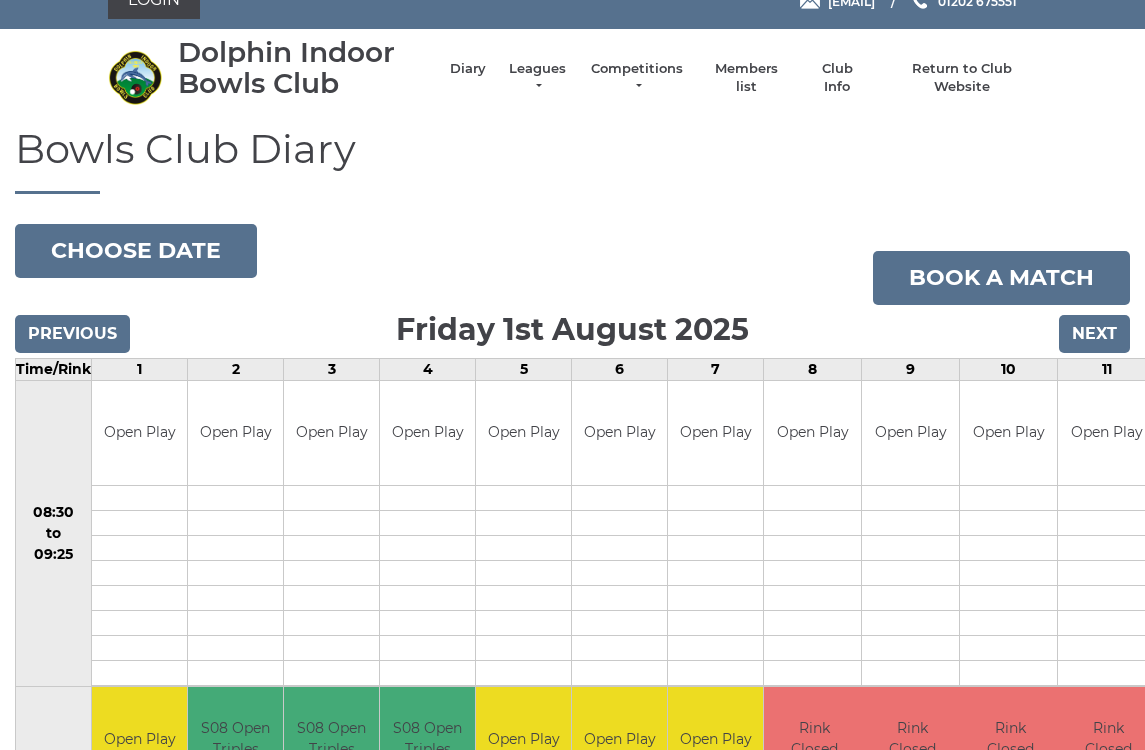 scroll, scrollTop: 0, scrollLeft: 0, axis: both 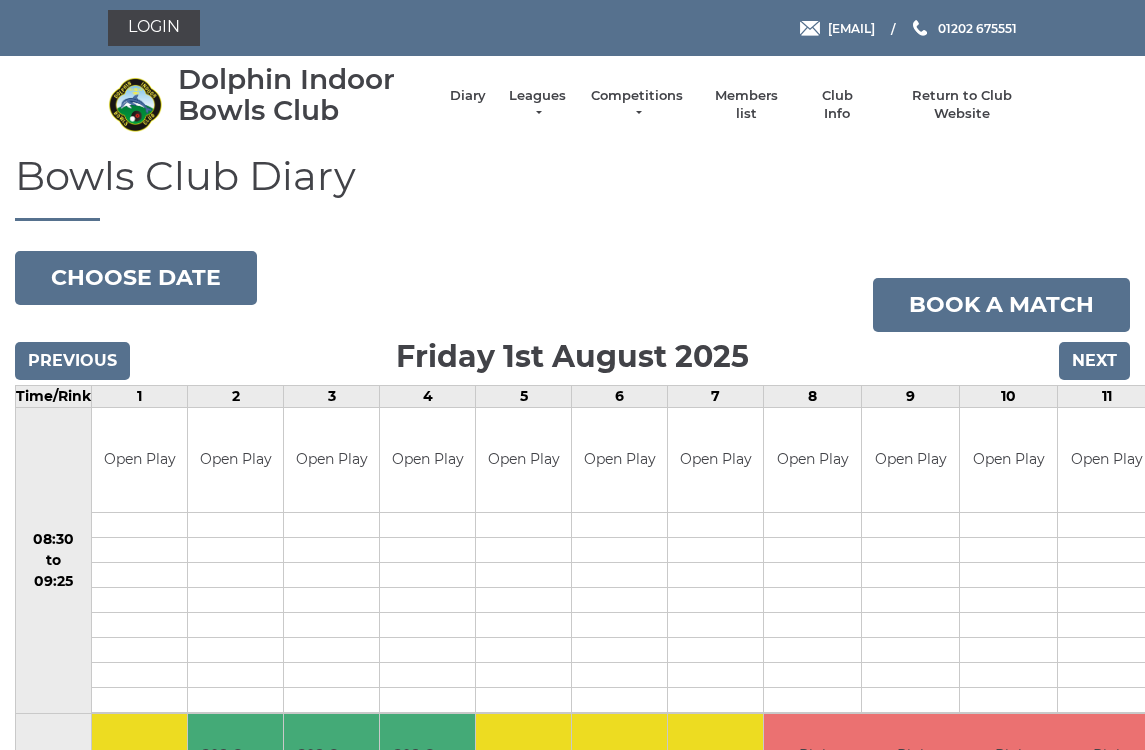 click on "Previous" at bounding box center [72, 361] 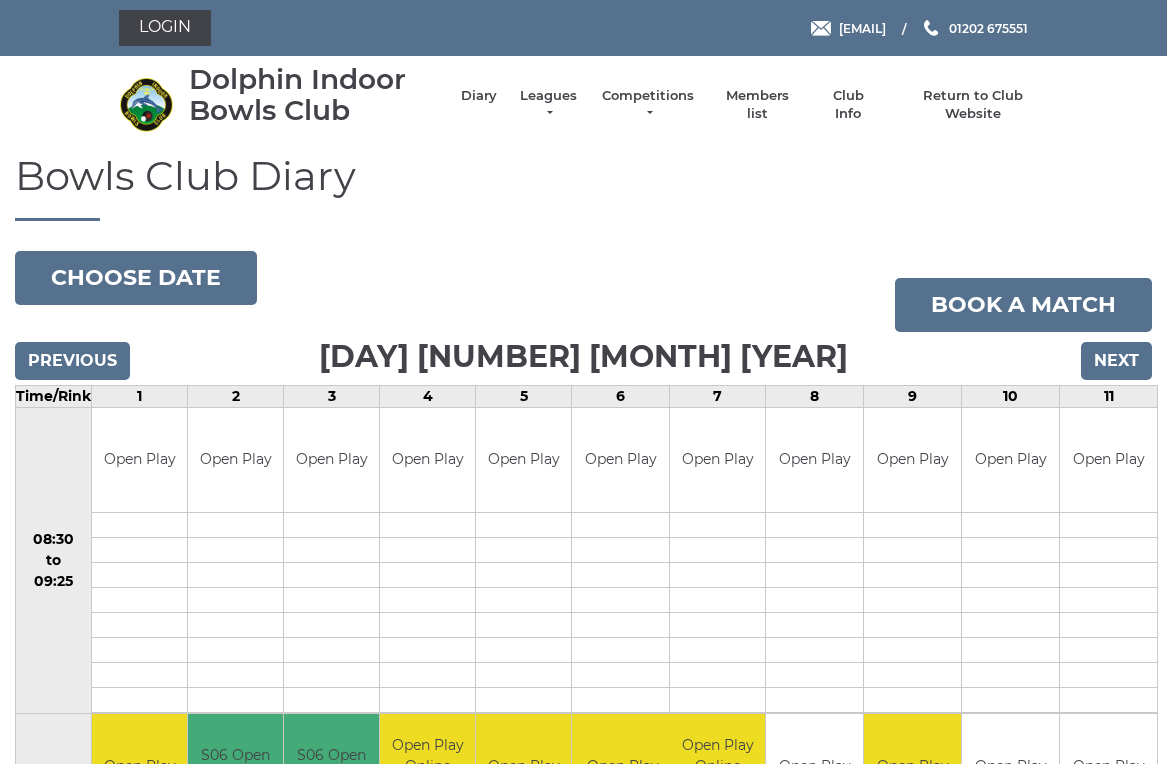 scroll, scrollTop: 0, scrollLeft: 0, axis: both 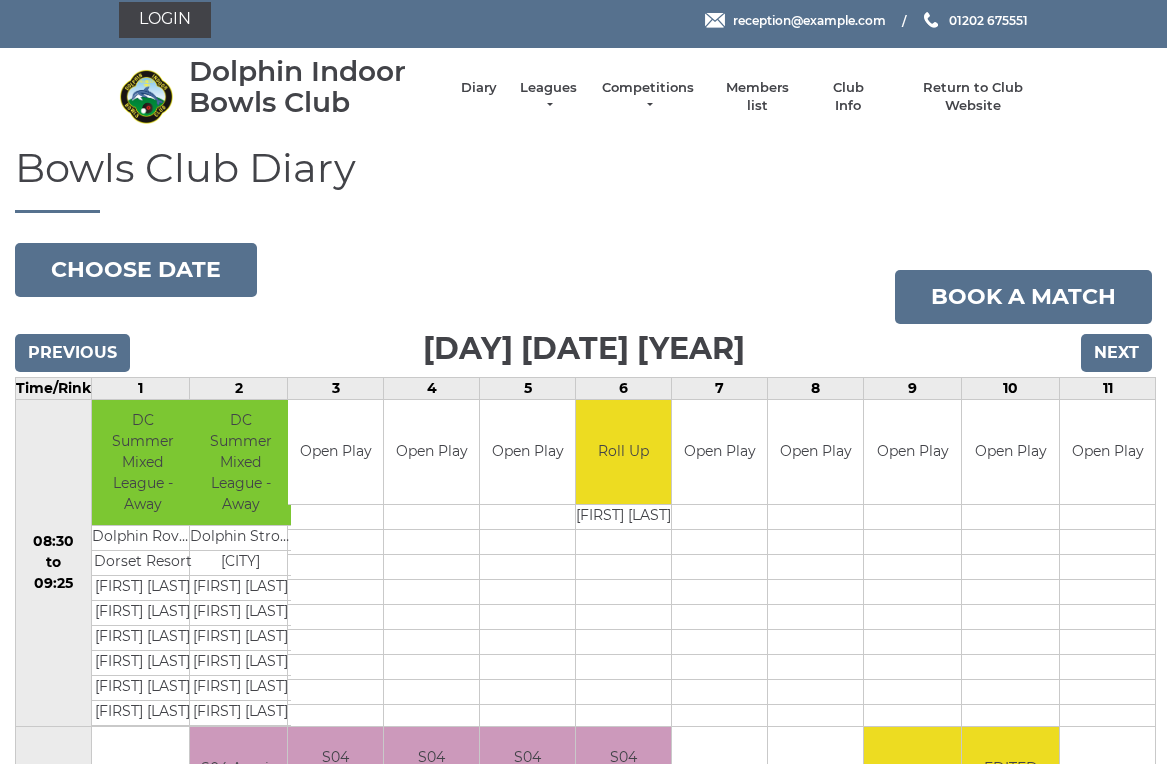 click on "Previous" at bounding box center (72, 353) 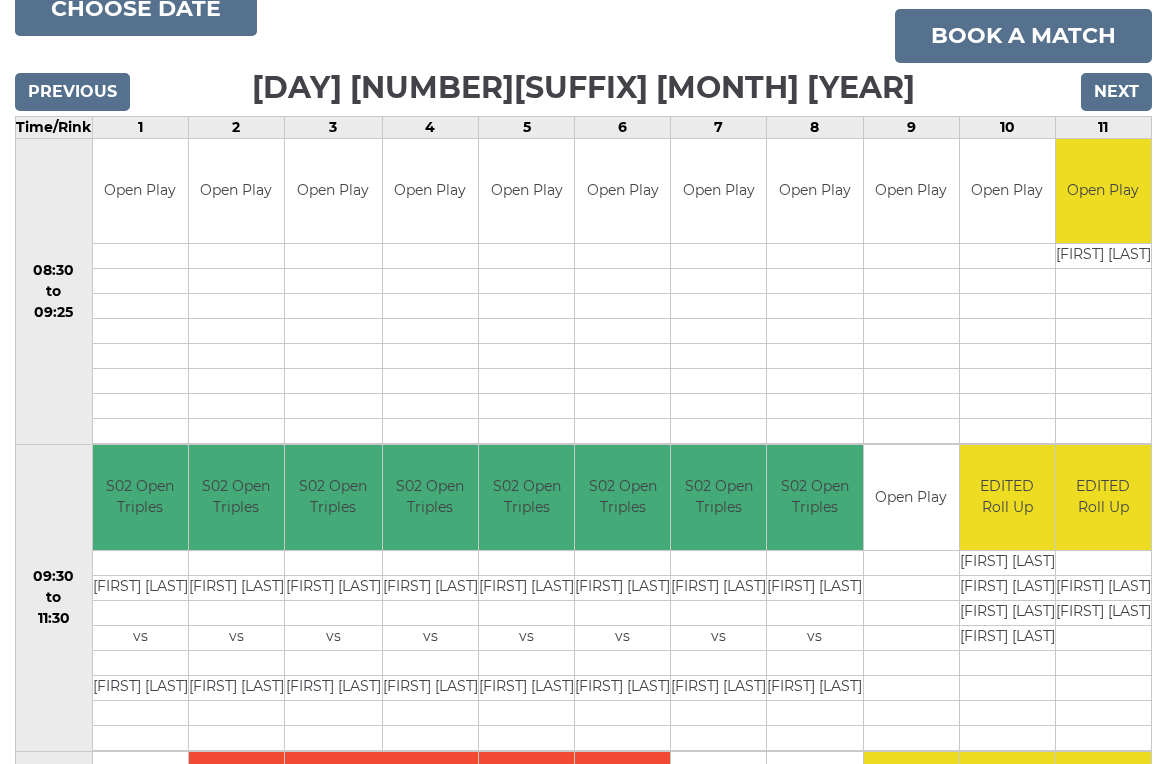 scroll, scrollTop: 247, scrollLeft: 0, axis: vertical 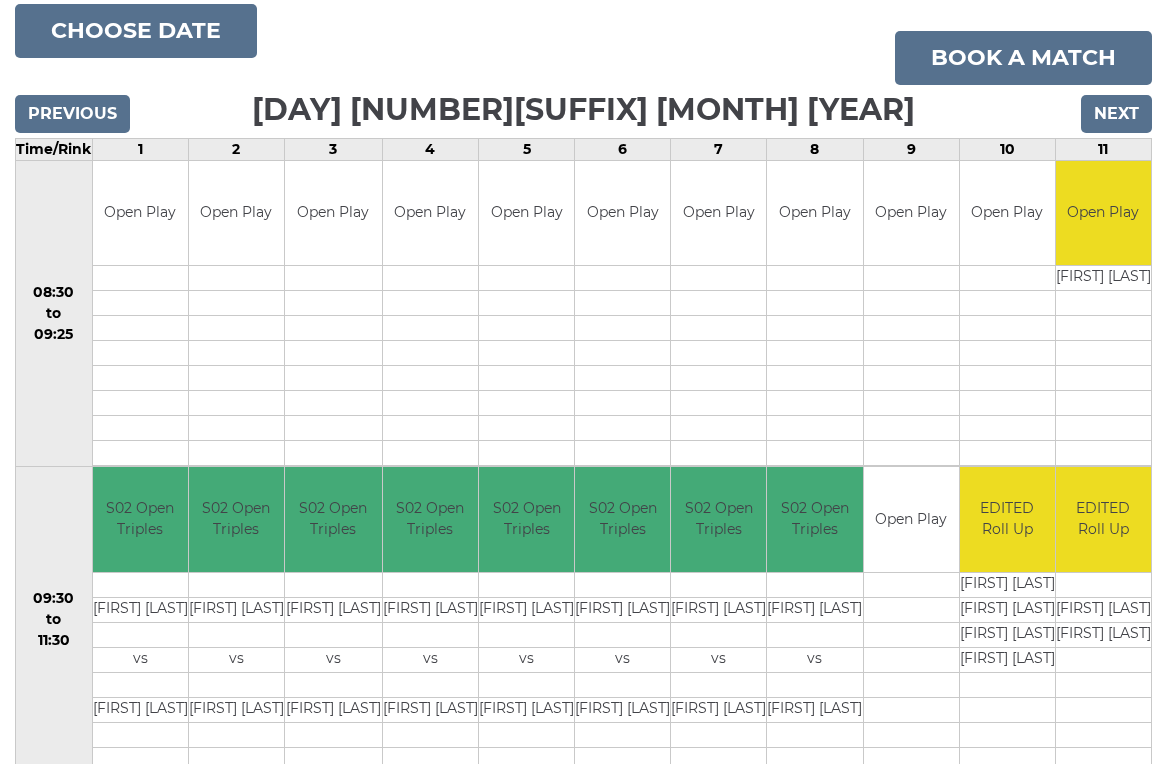click on "Previous" at bounding box center [72, 114] 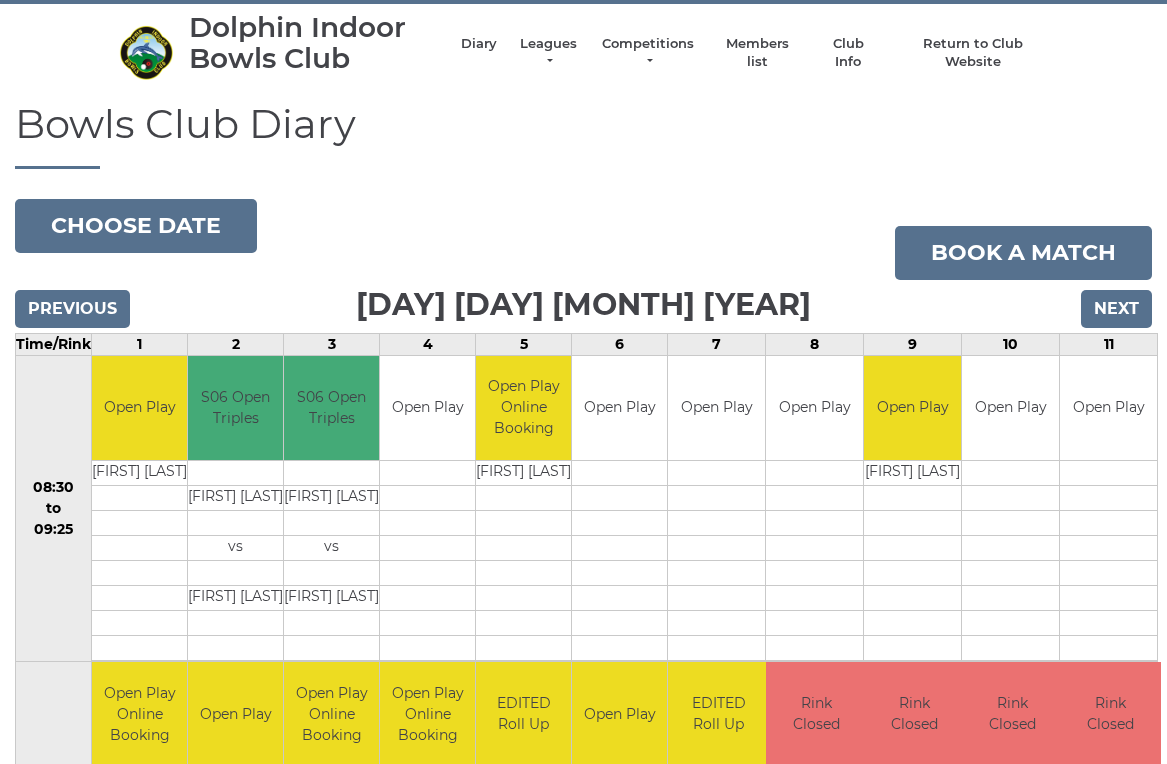 scroll, scrollTop: 0, scrollLeft: 0, axis: both 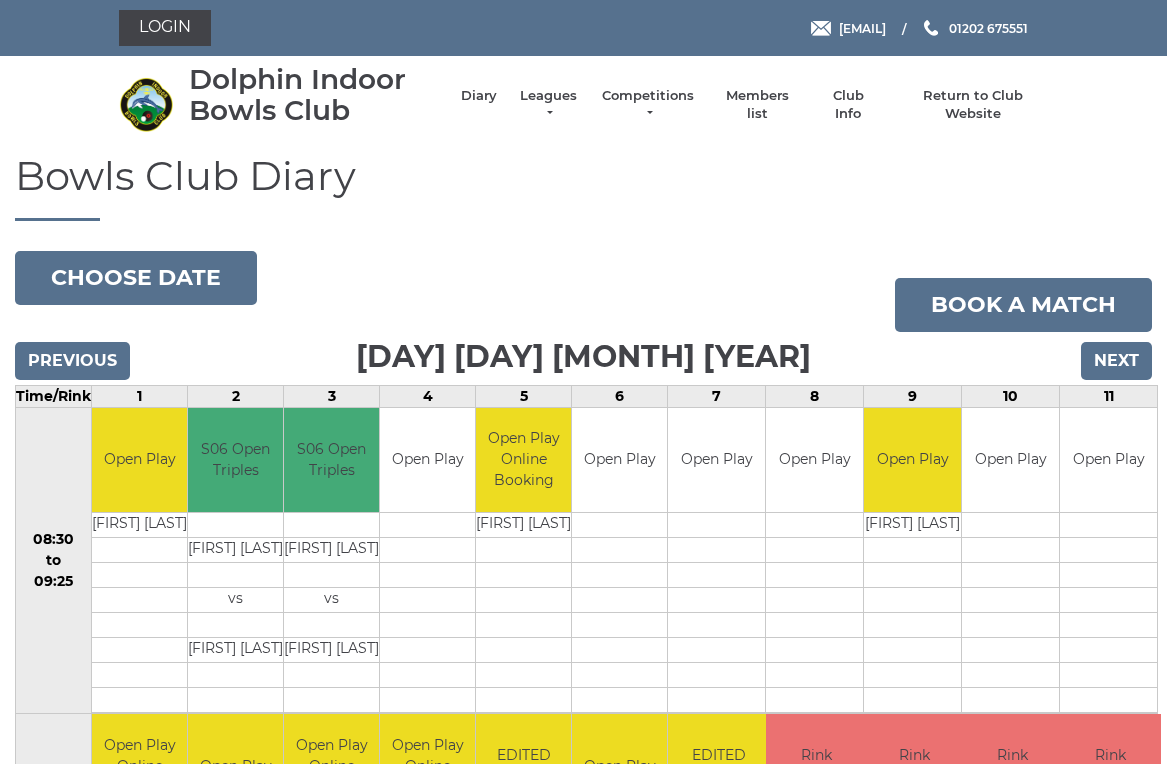 click on "Next" at bounding box center [1116, 361] 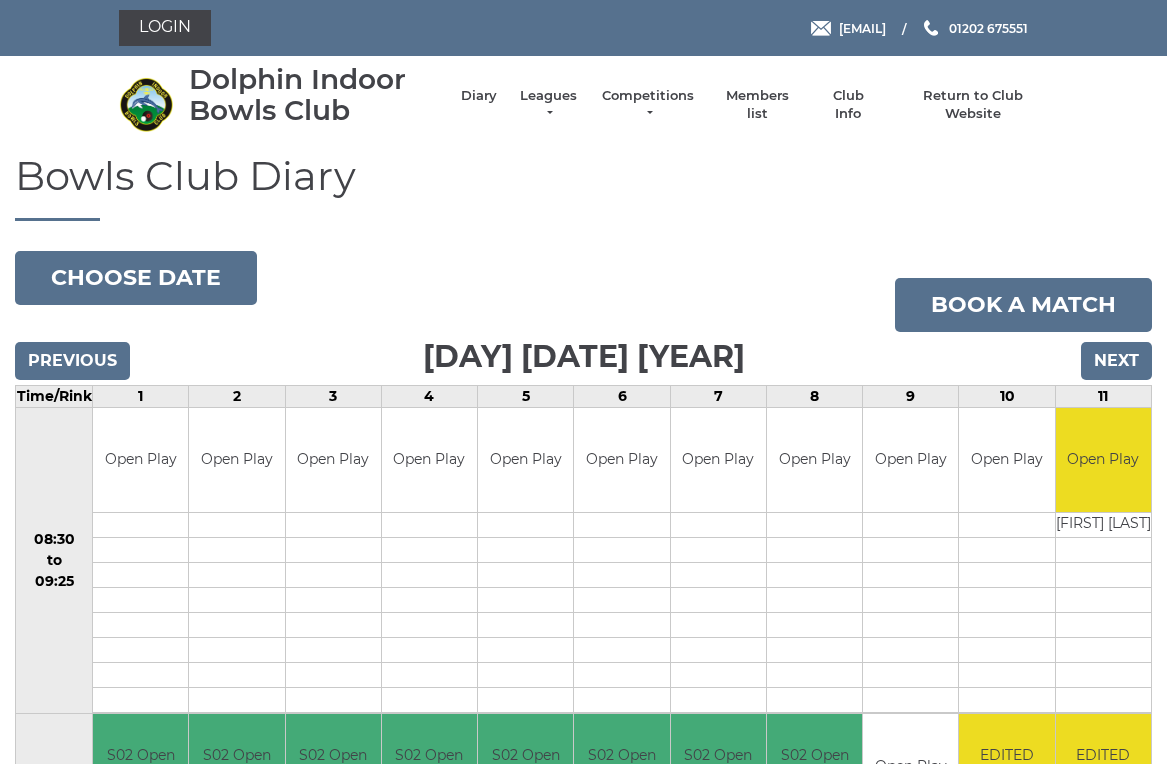scroll, scrollTop: 8, scrollLeft: 0, axis: vertical 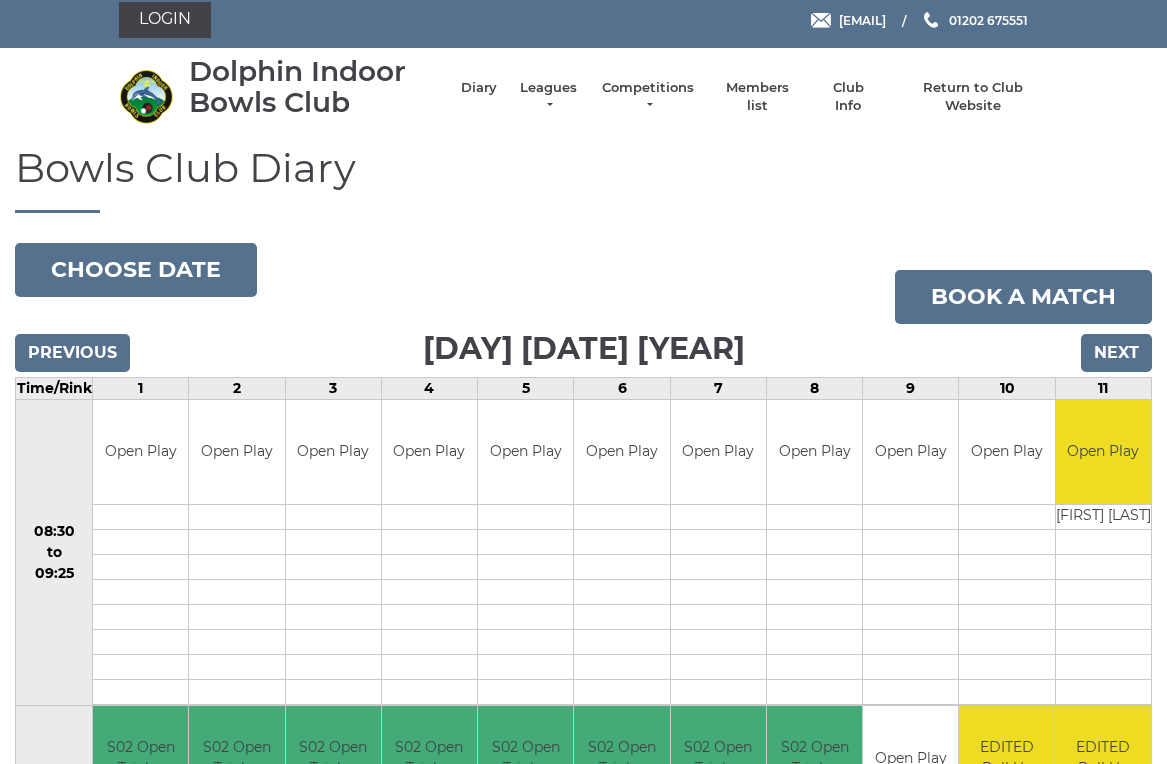 click on "Next" at bounding box center (1116, 353) 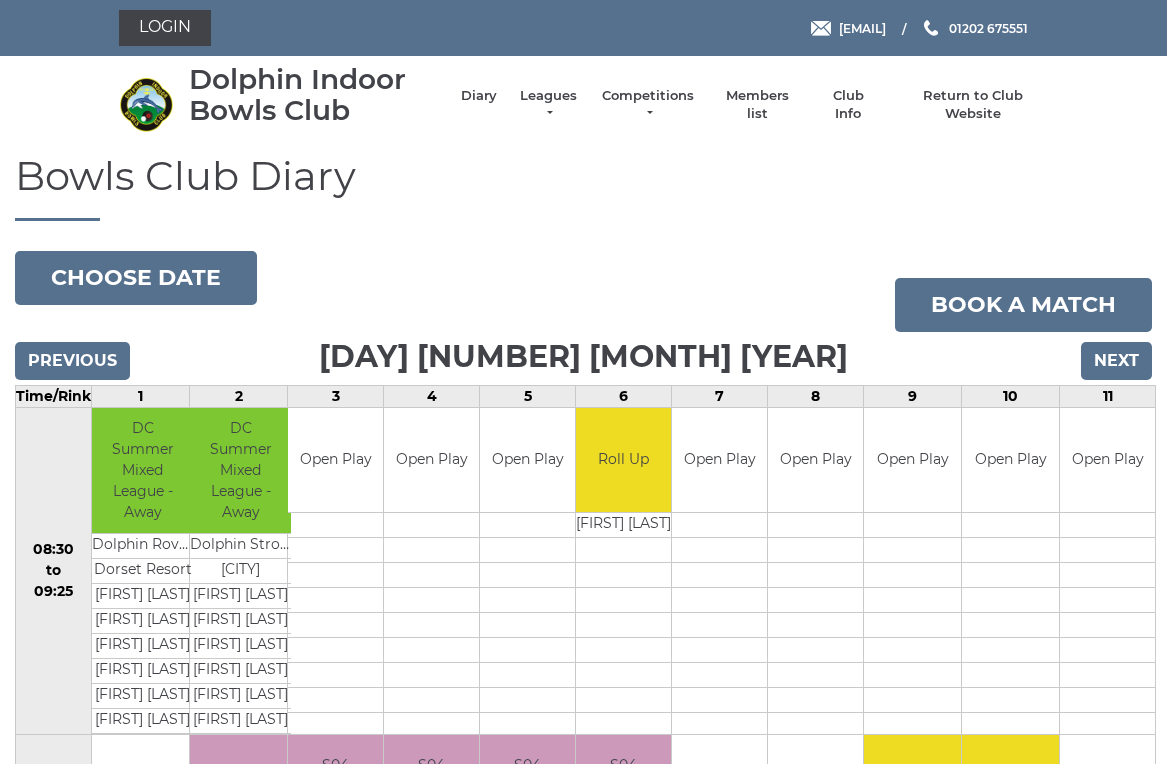 scroll, scrollTop: 8, scrollLeft: 0, axis: vertical 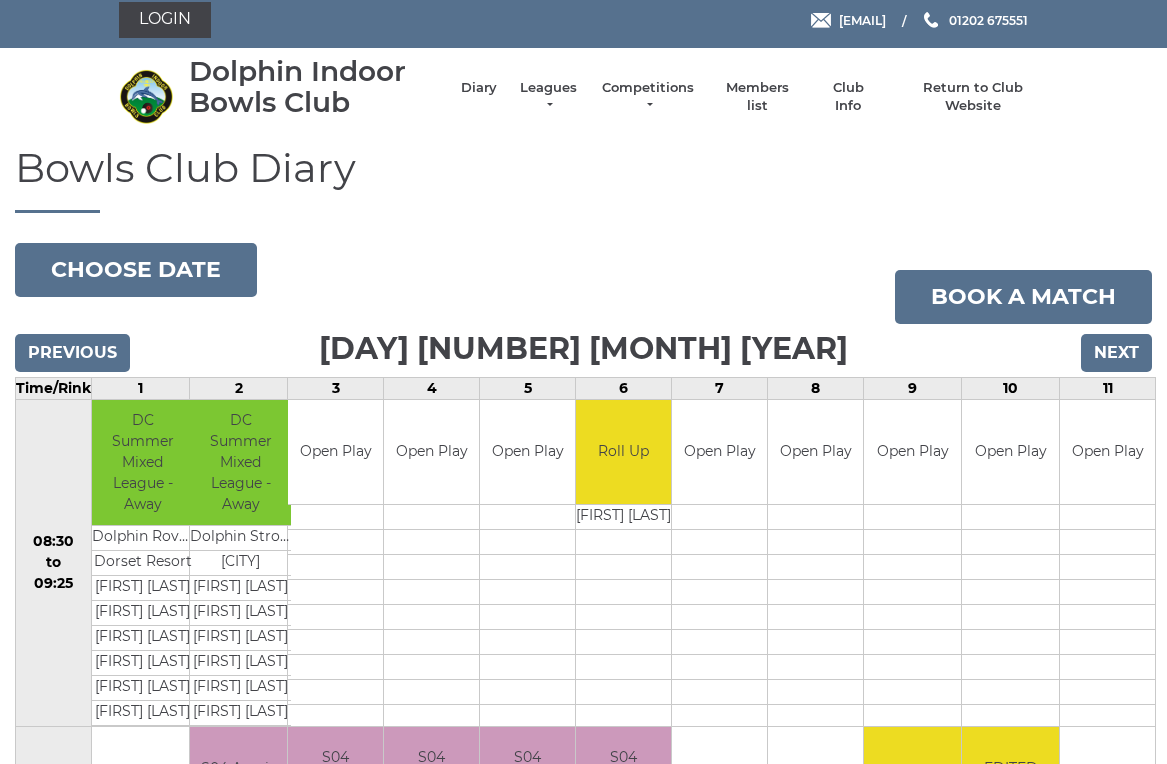 click on "Next" at bounding box center [1116, 353] 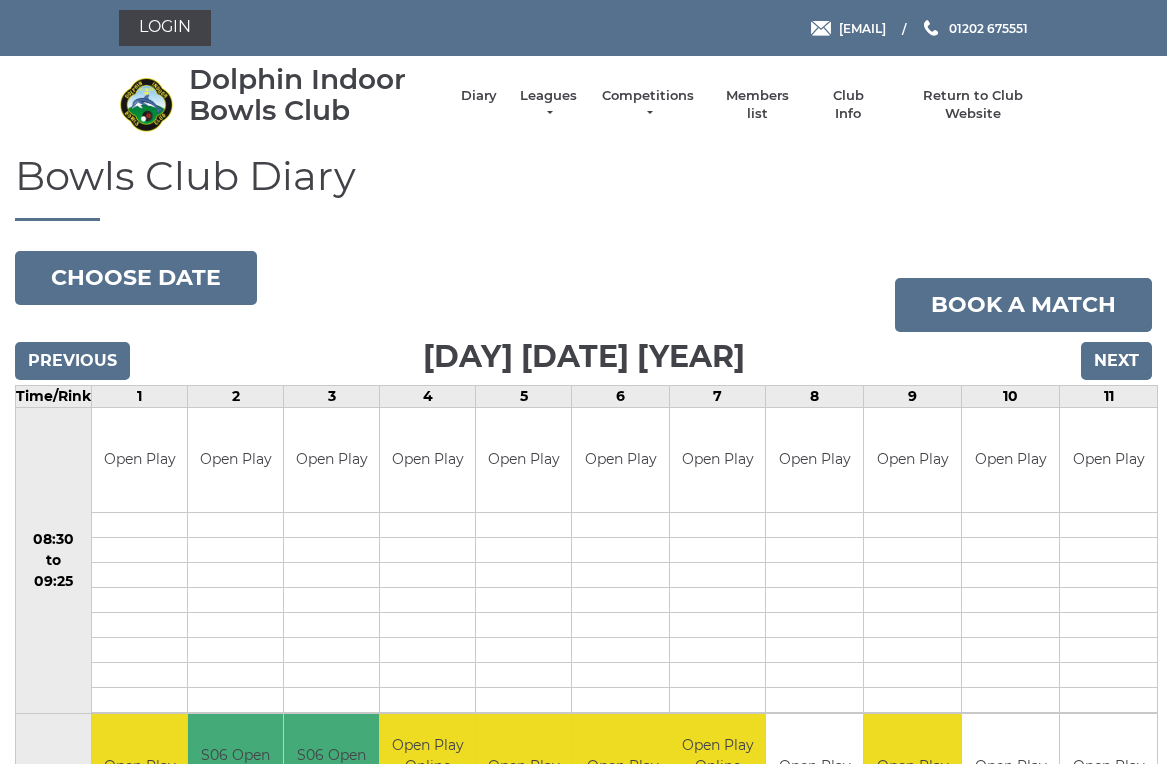 scroll, scrollTop: 8, scrollLeft: 0, axis: vertical 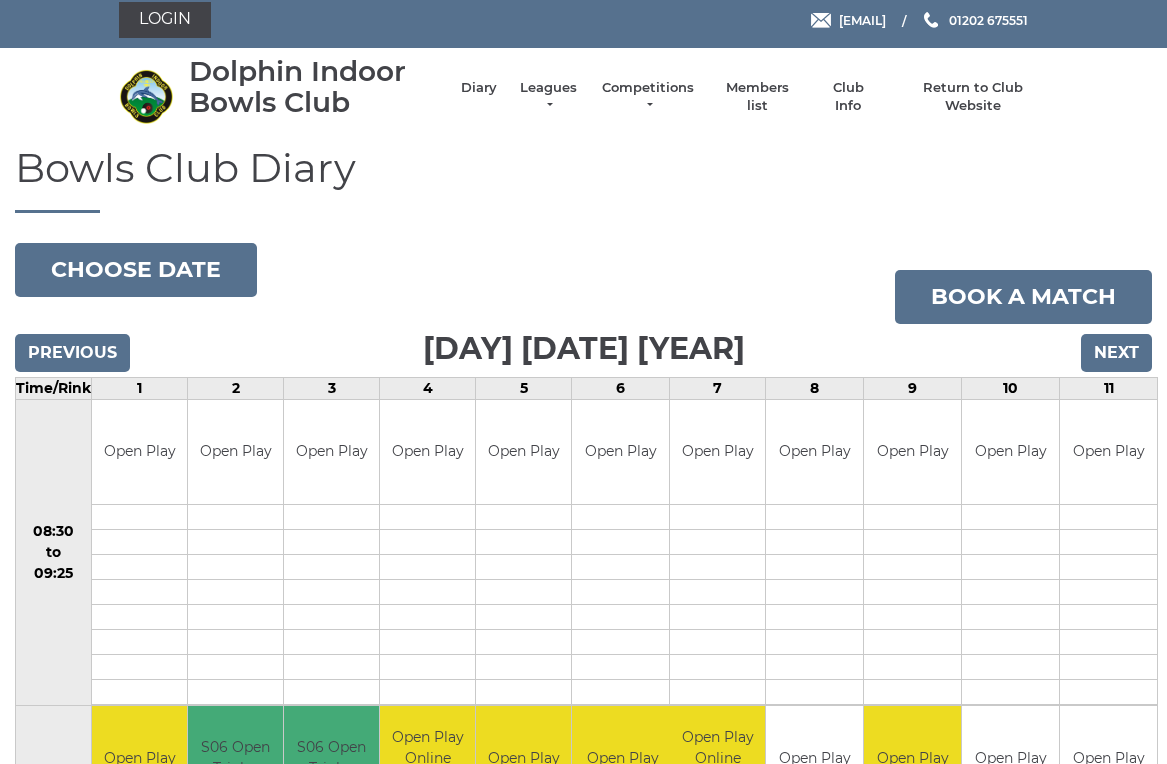 click on "Next" at bounding box center (1116, 353) 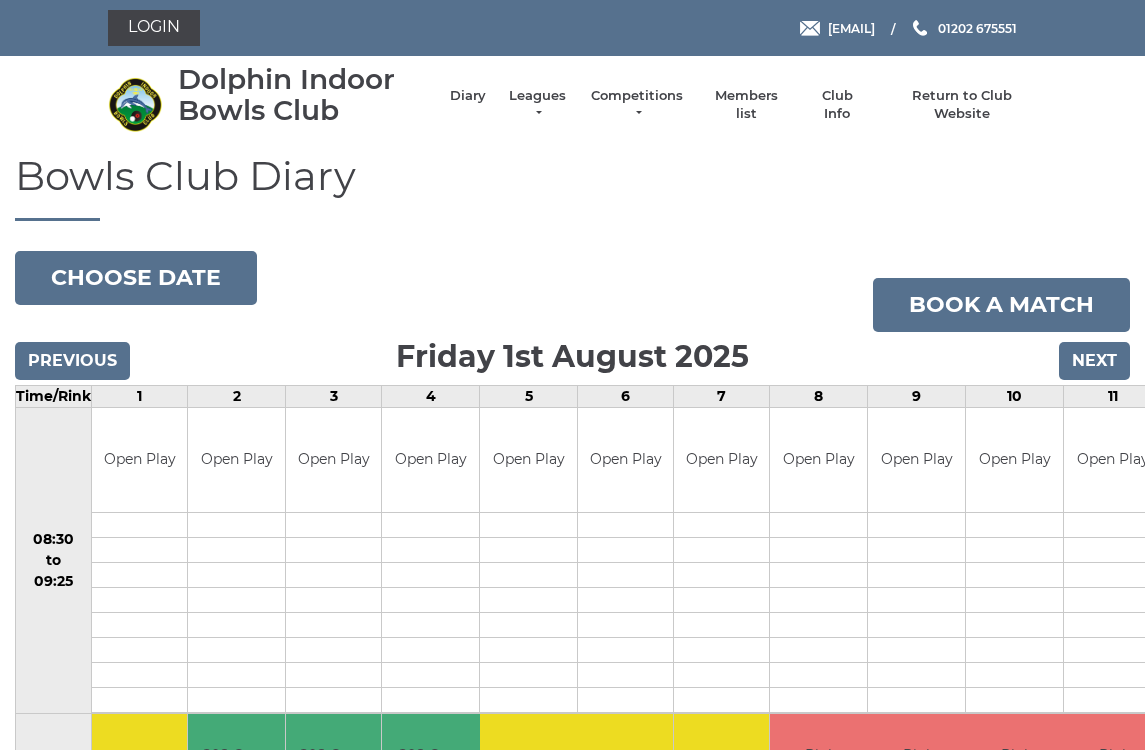 scroll, scrollTop: 6, scrollLeft: 0, axis: vertical 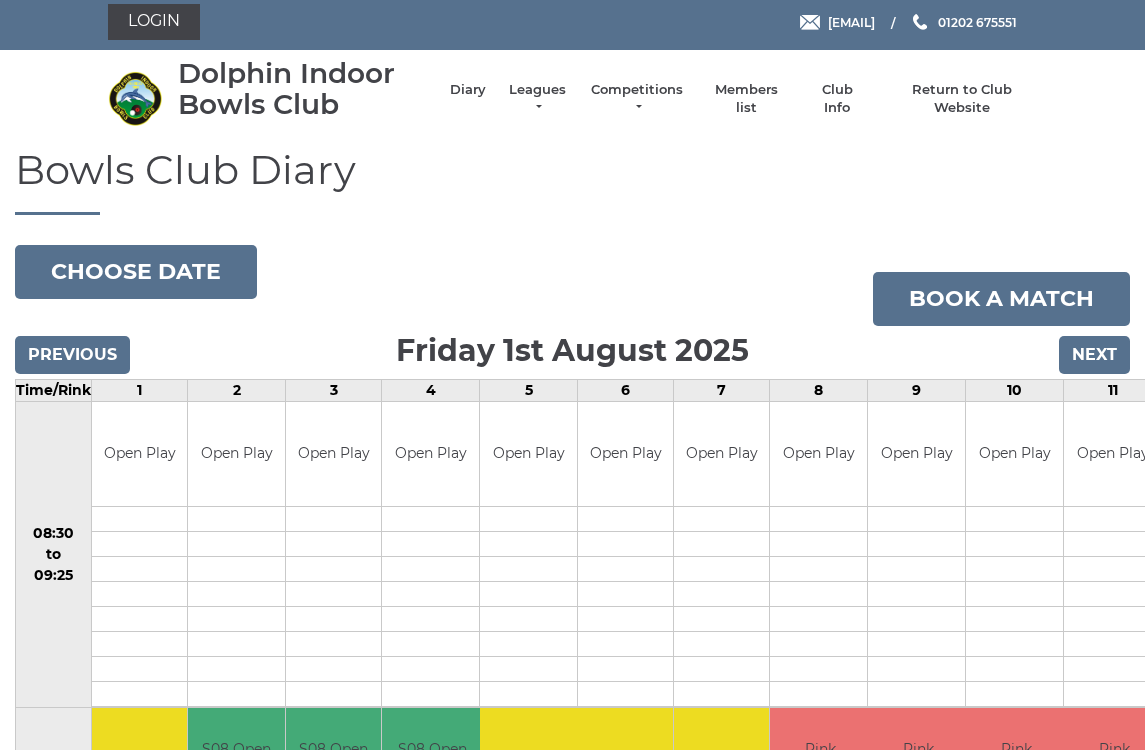 click on "Next" at bounding box center [1094, 355] 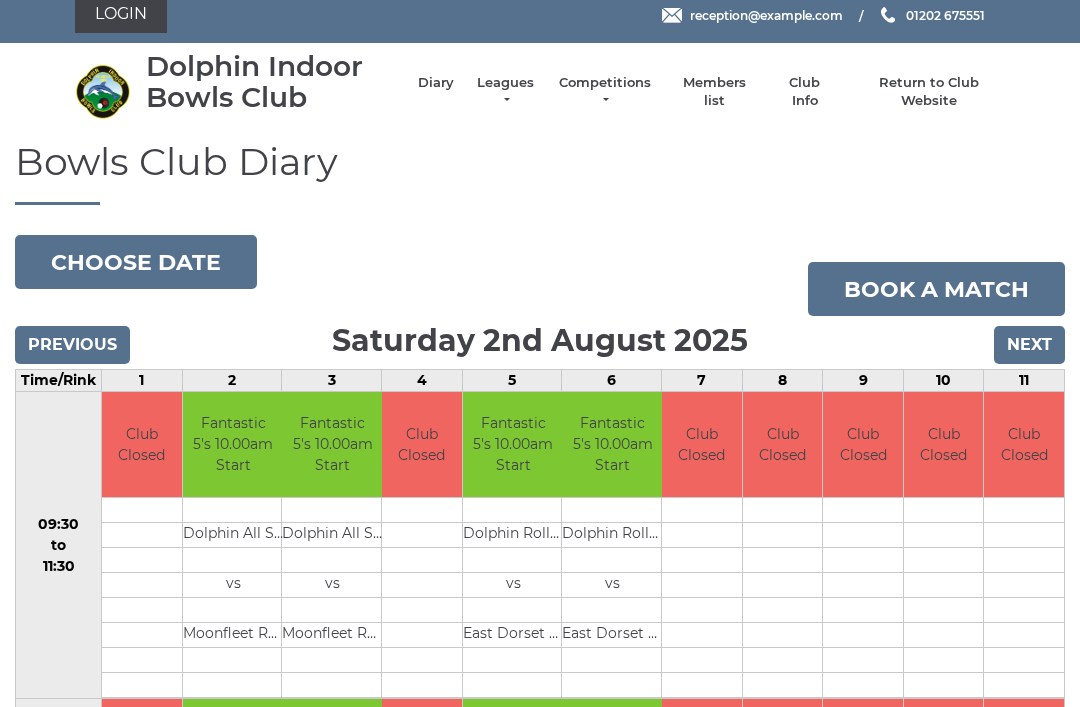 scroll, scrollTop: 0, scrollLeft: 0, axis: both 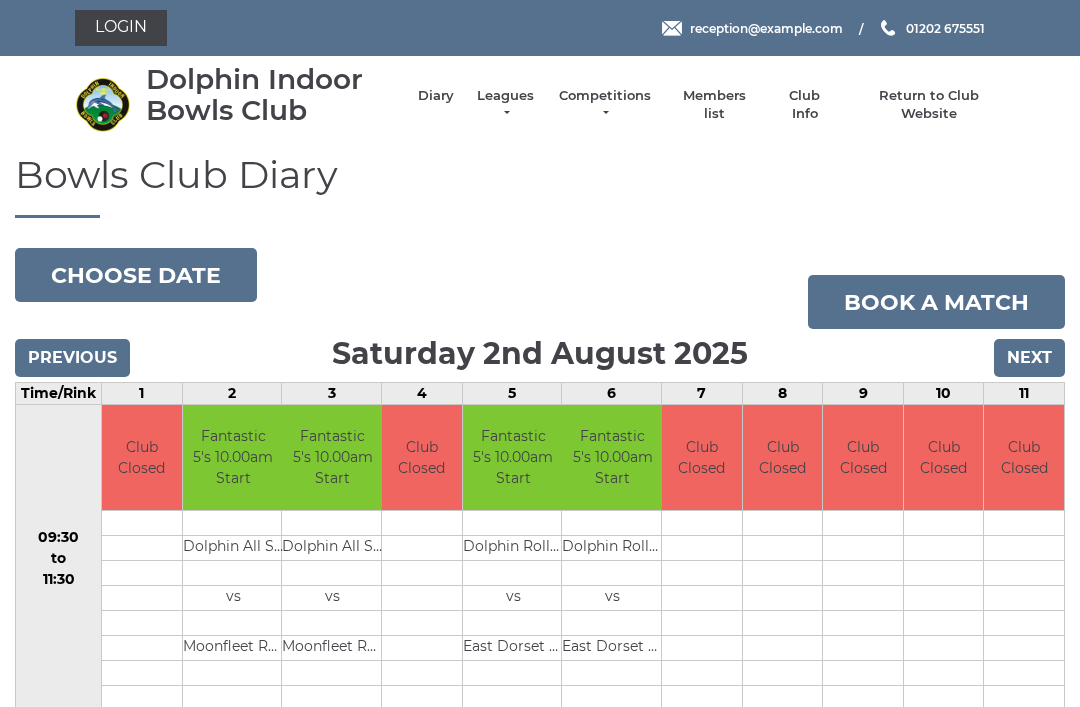 click on "Next" at bounding box center (1029, 358) 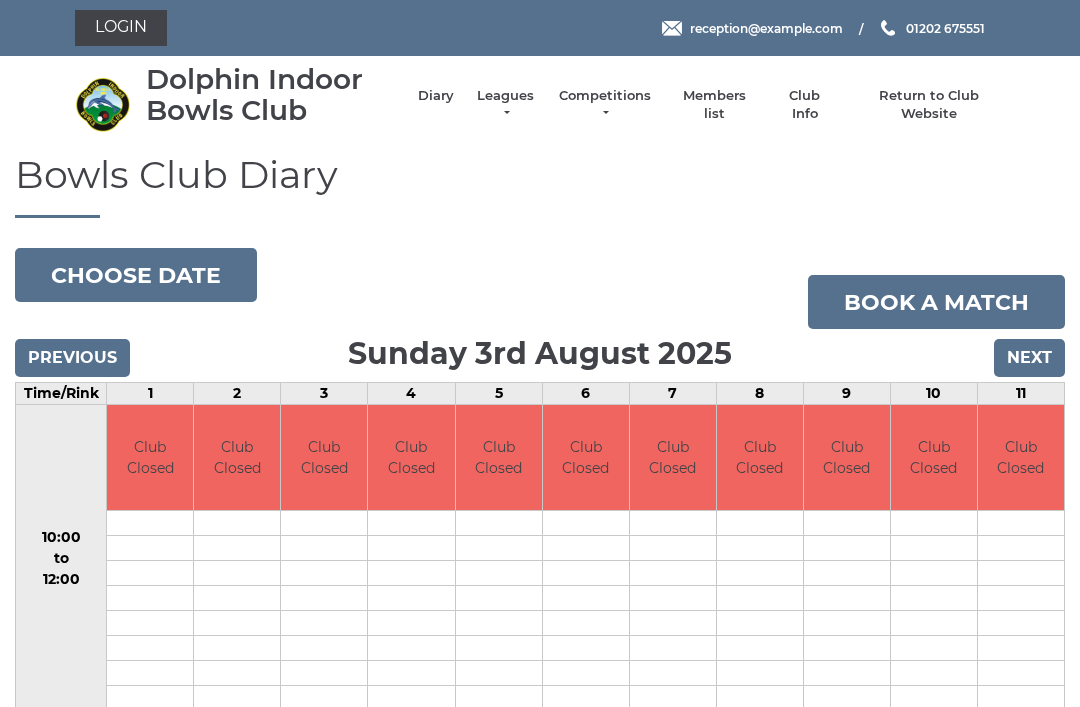scroll, scrollTop: 0, scrollLeft: 0, axis: both 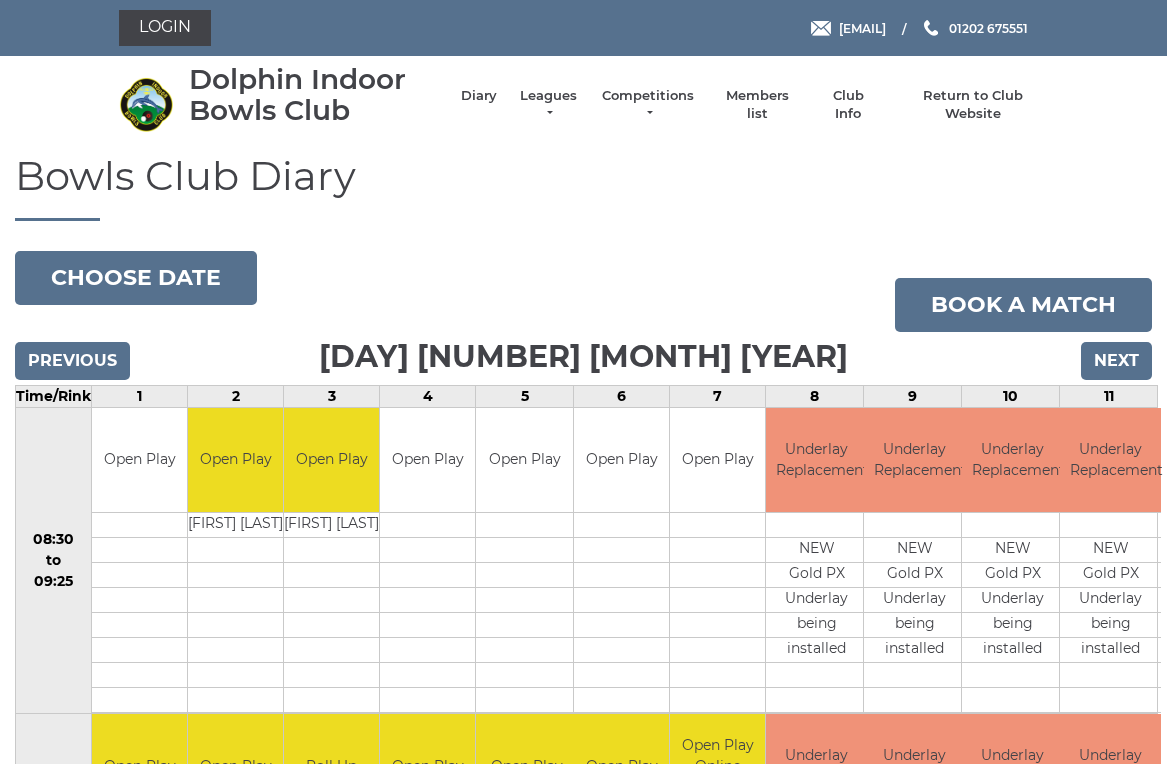 click on "Next" at bounding box center (1116, 361) 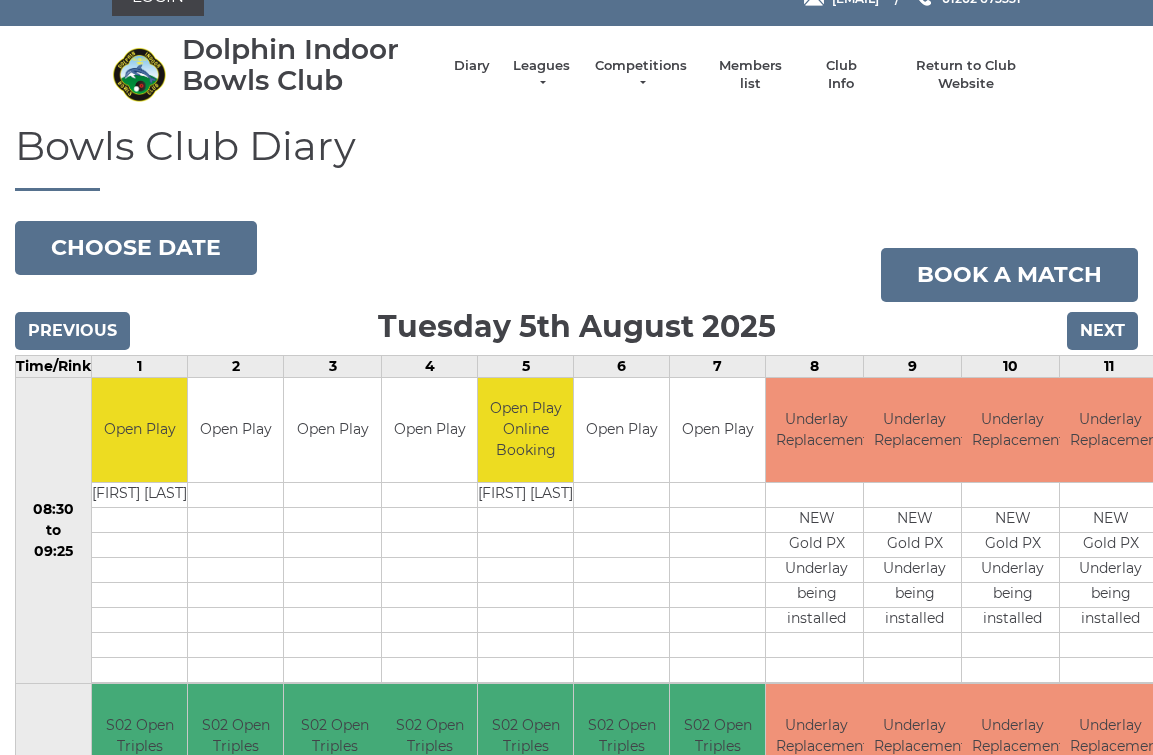 scroll, scrollTop: 0, scrollLeft: 0, axis: both 